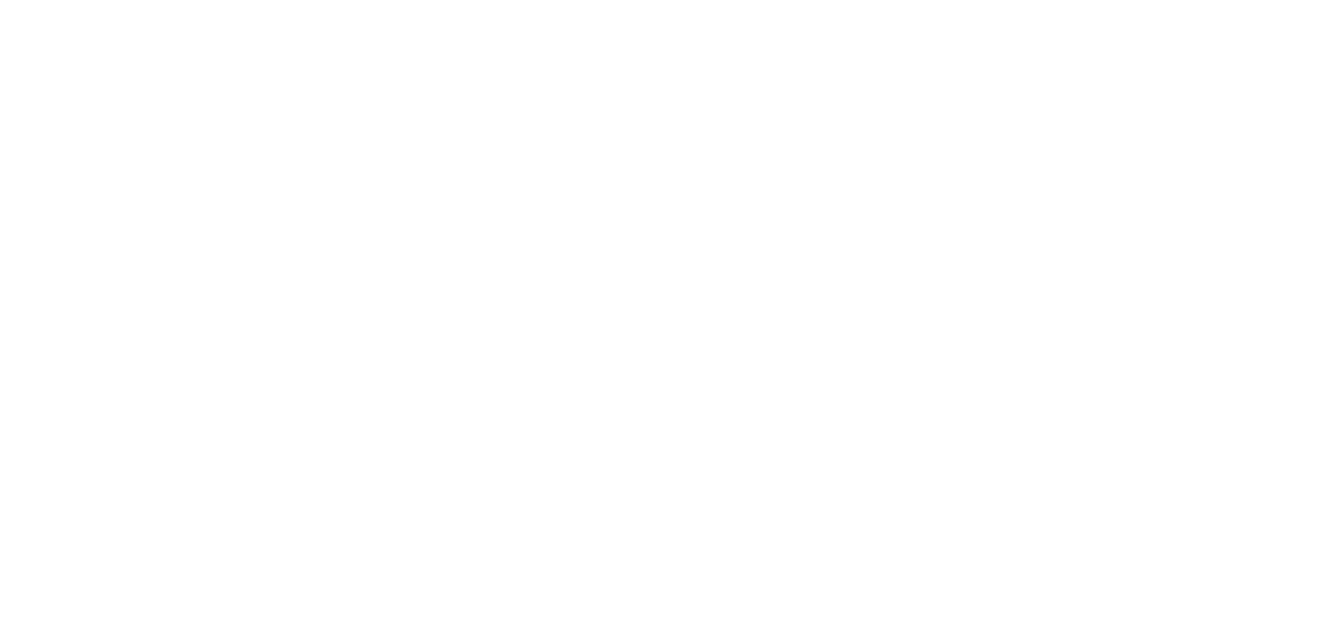 scroll, scrollTop: 0, scrollLeft: 0, axis: both 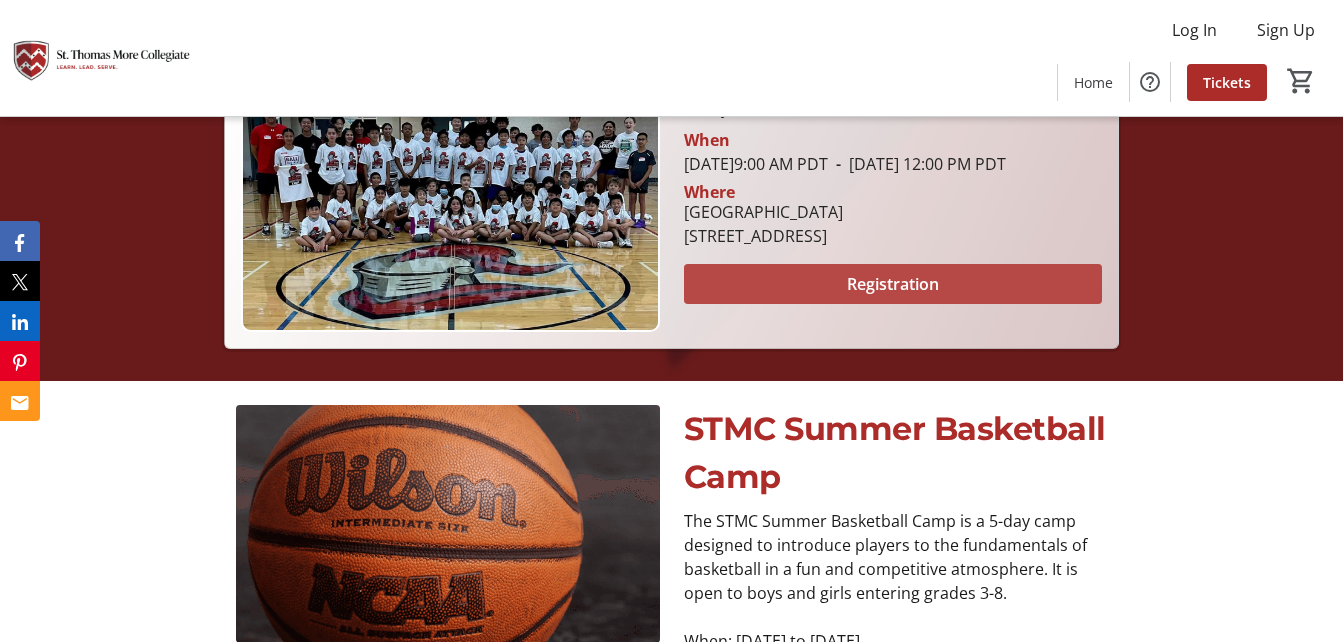 click at bounding box center [893, 284] 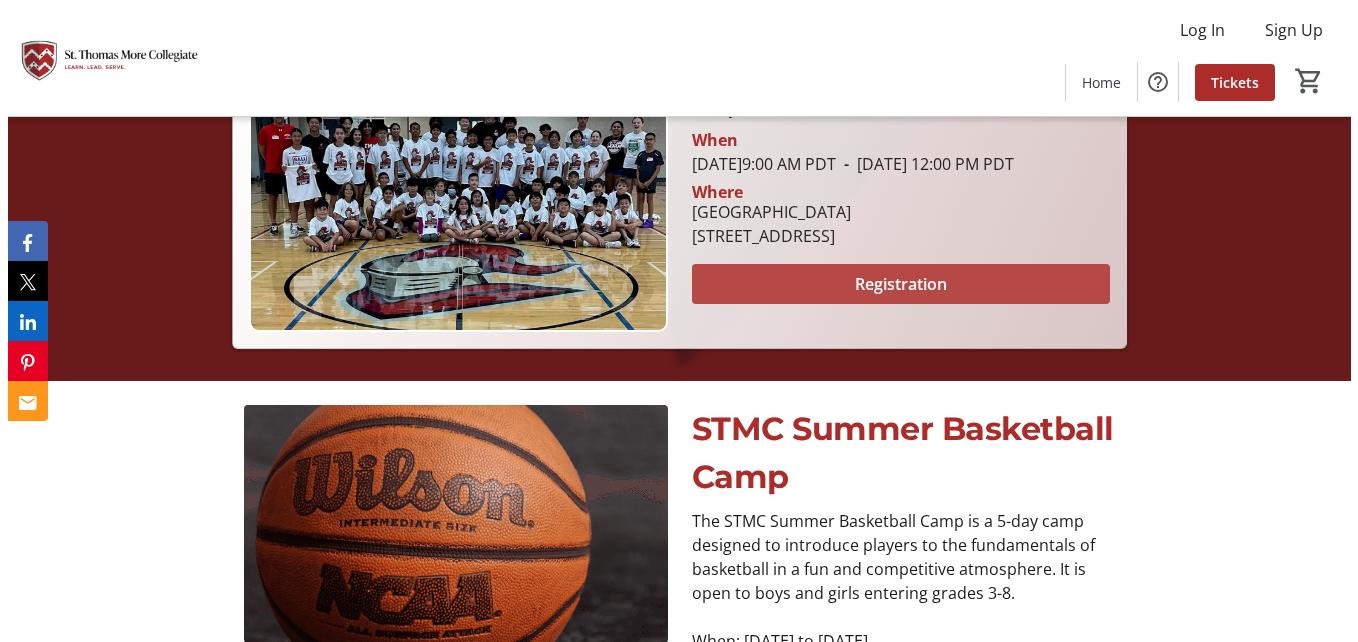 scroll, scrollTop: 0, scrollLeft: 0, axis: both 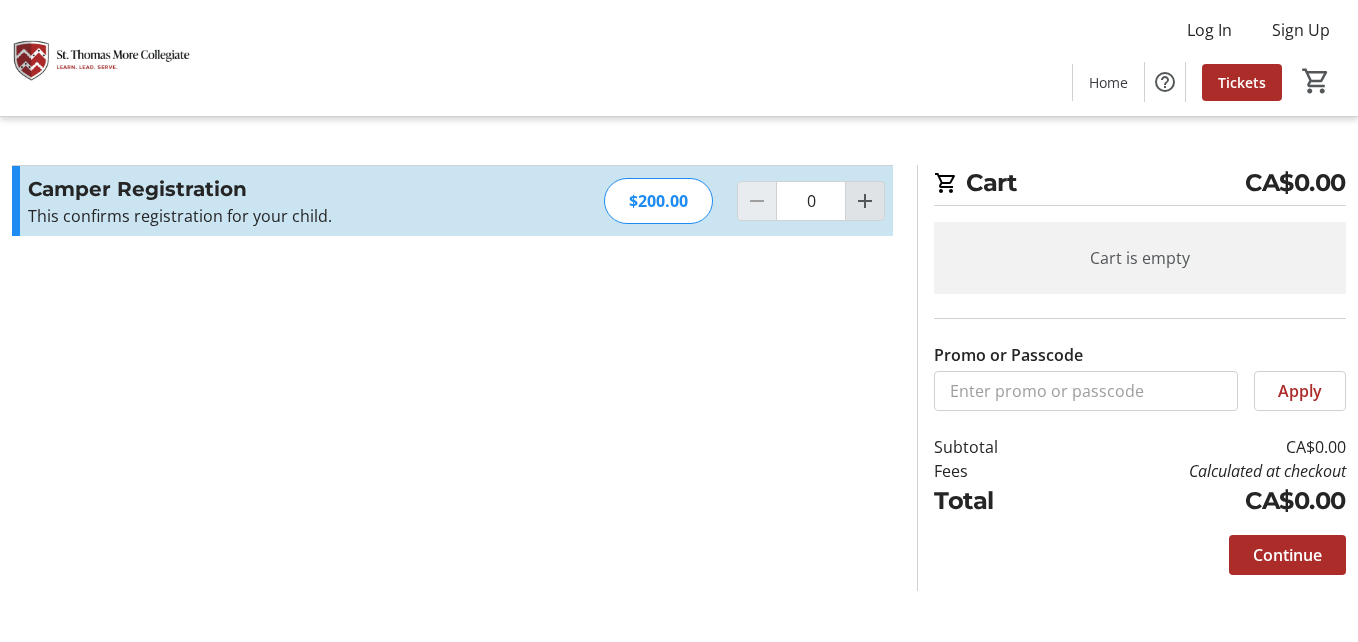click 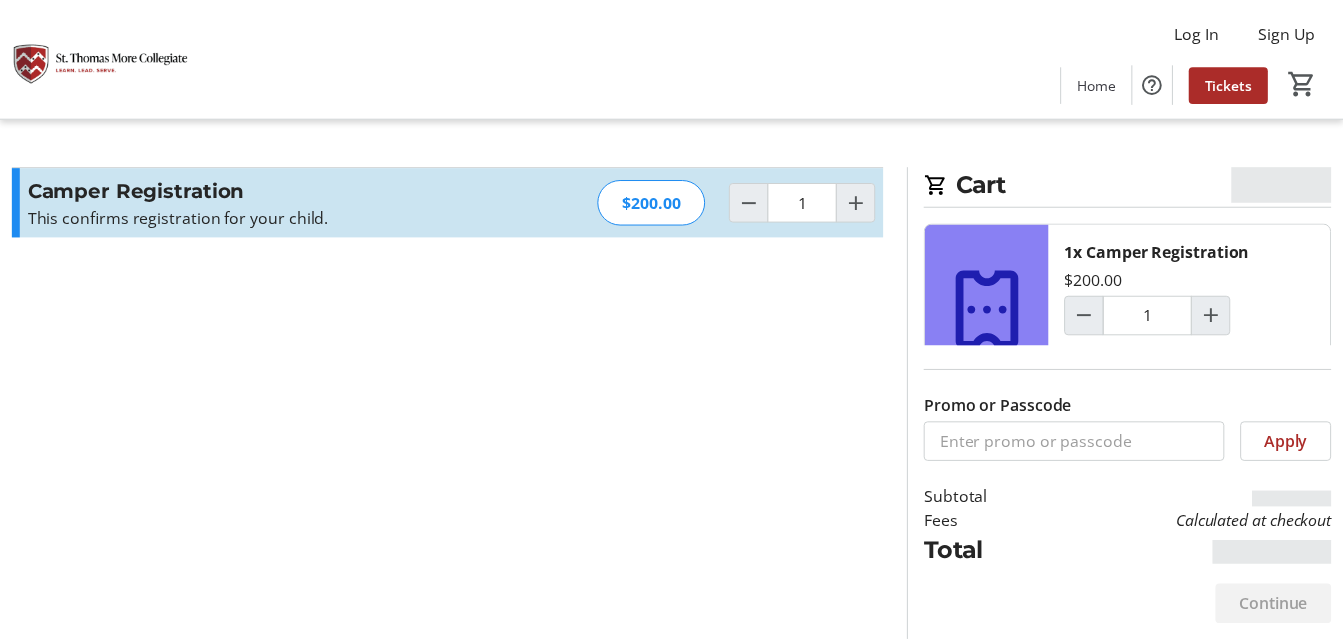 scroll, scrollTop: 51, scrollLeft: 0, axis: vertical 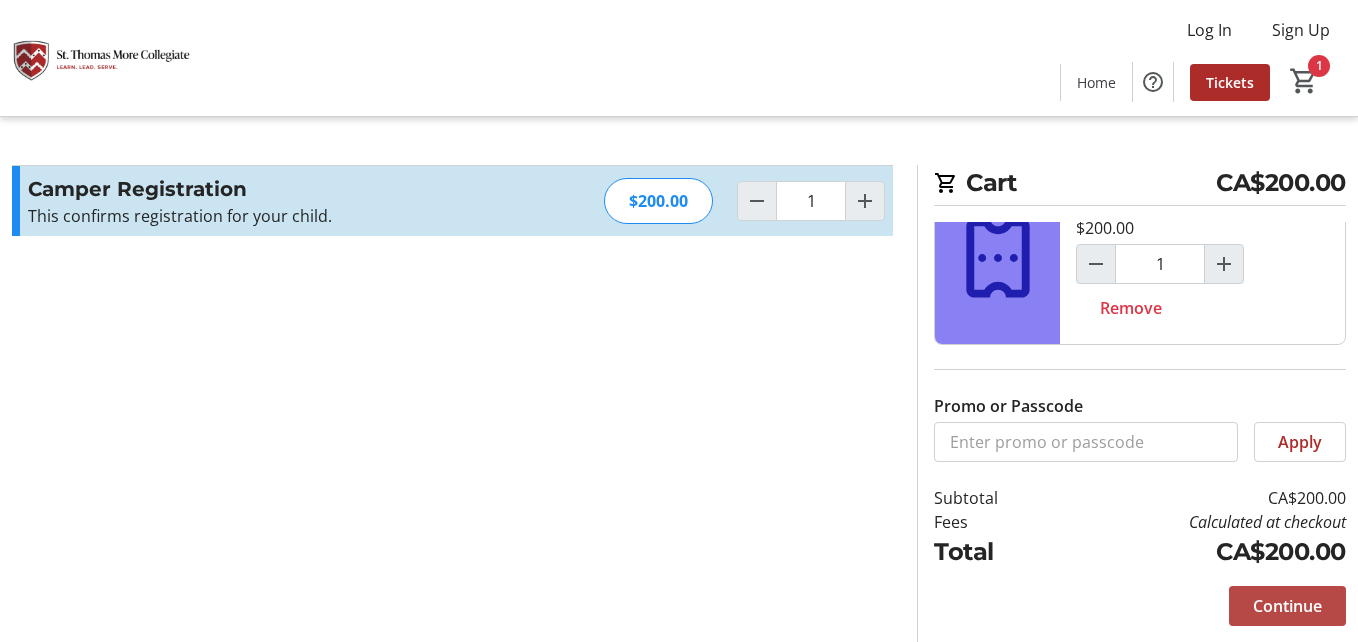 click on "Continue" 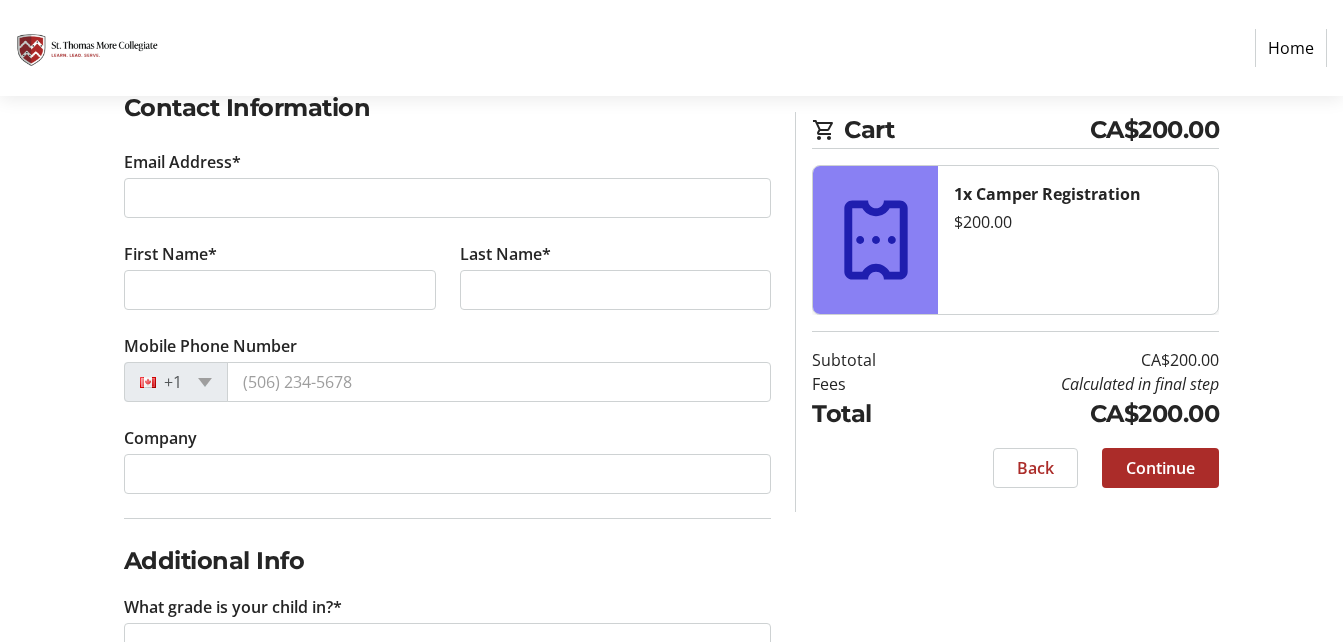 scroll, scrollTop: 347, scrollLeft: 0, axis: vertical 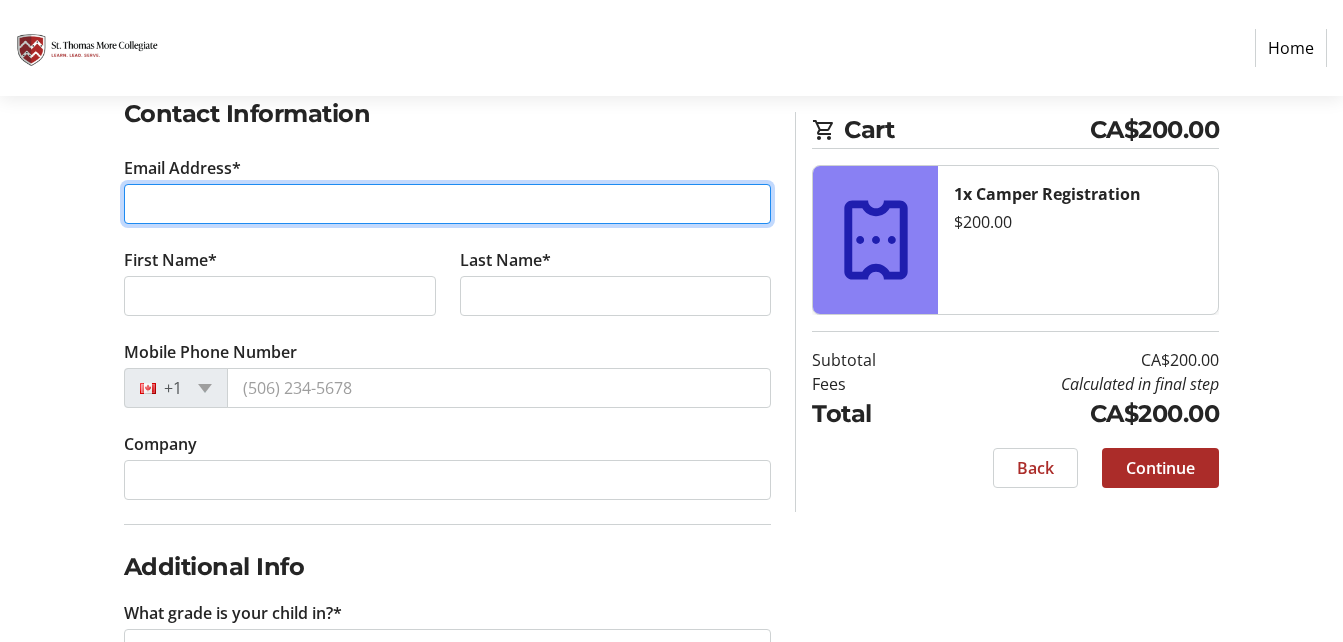click on "Email Address*" at bounding box center [448, 204] 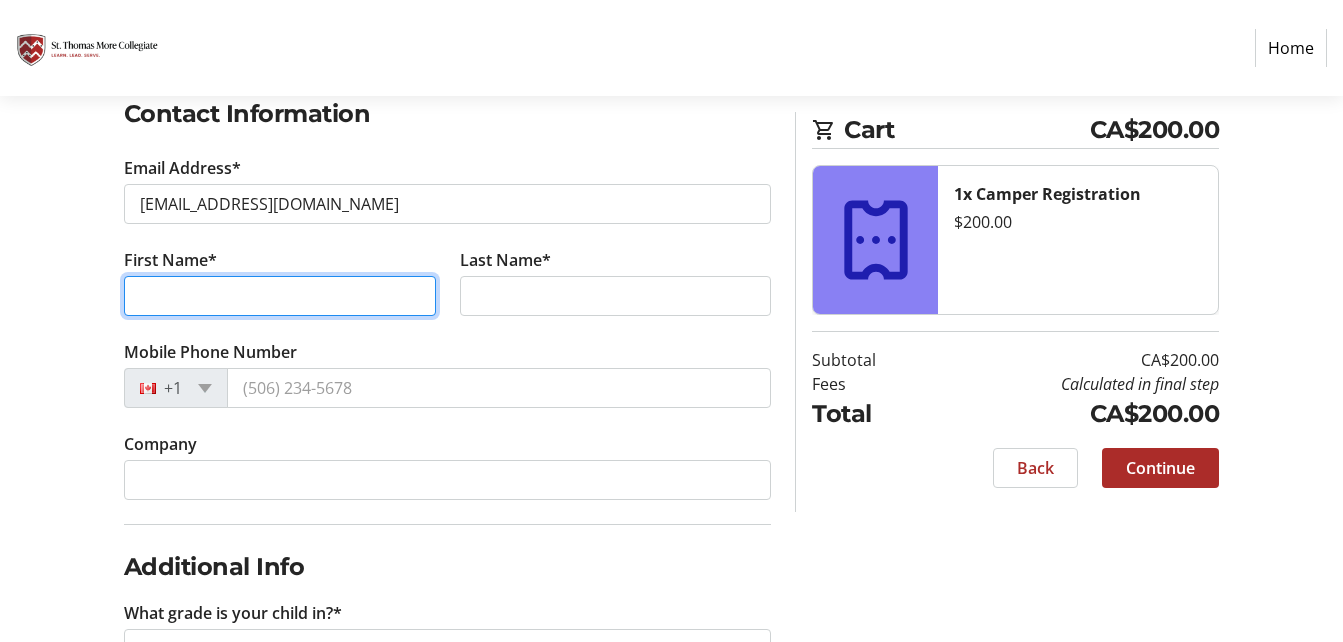 type on "[PERSON_NAME]" 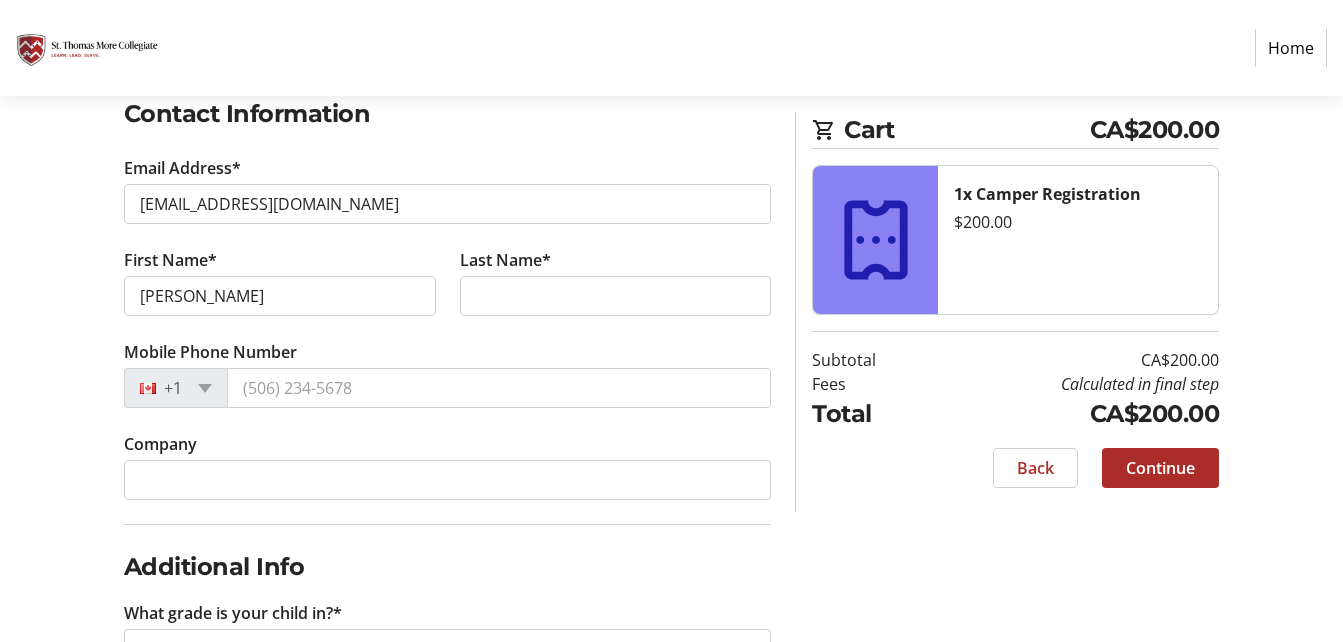 type on "Seuarz" 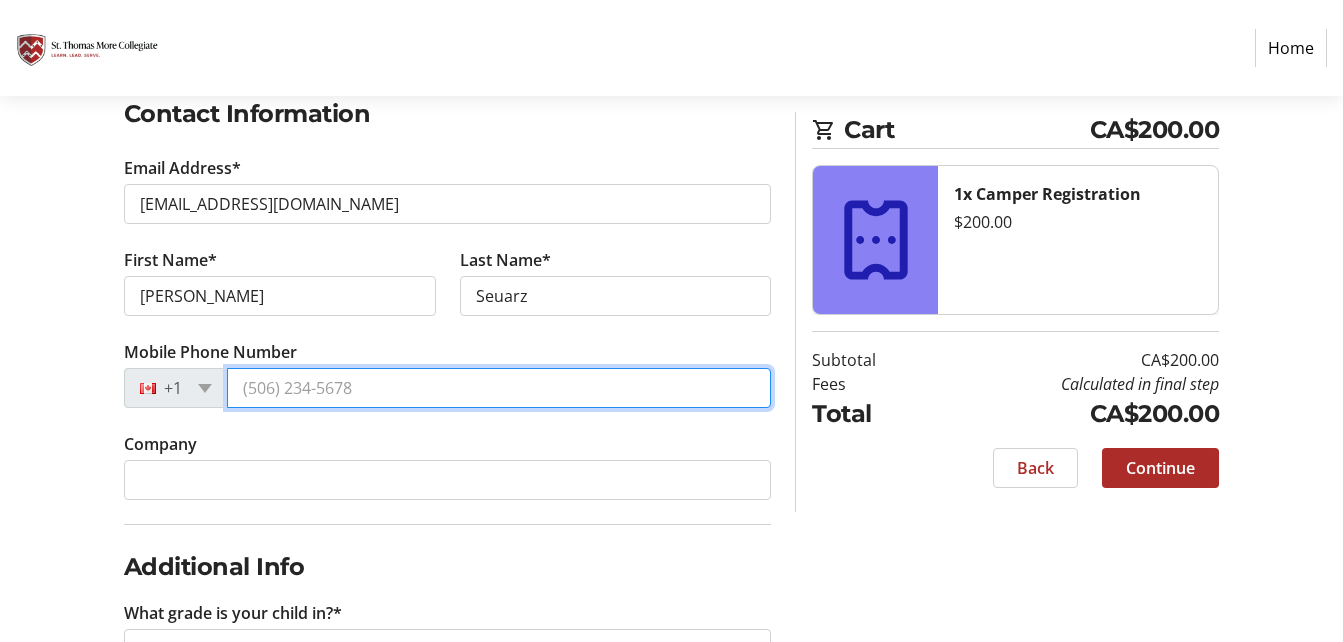 type on "[PHONE_NUMBER]" 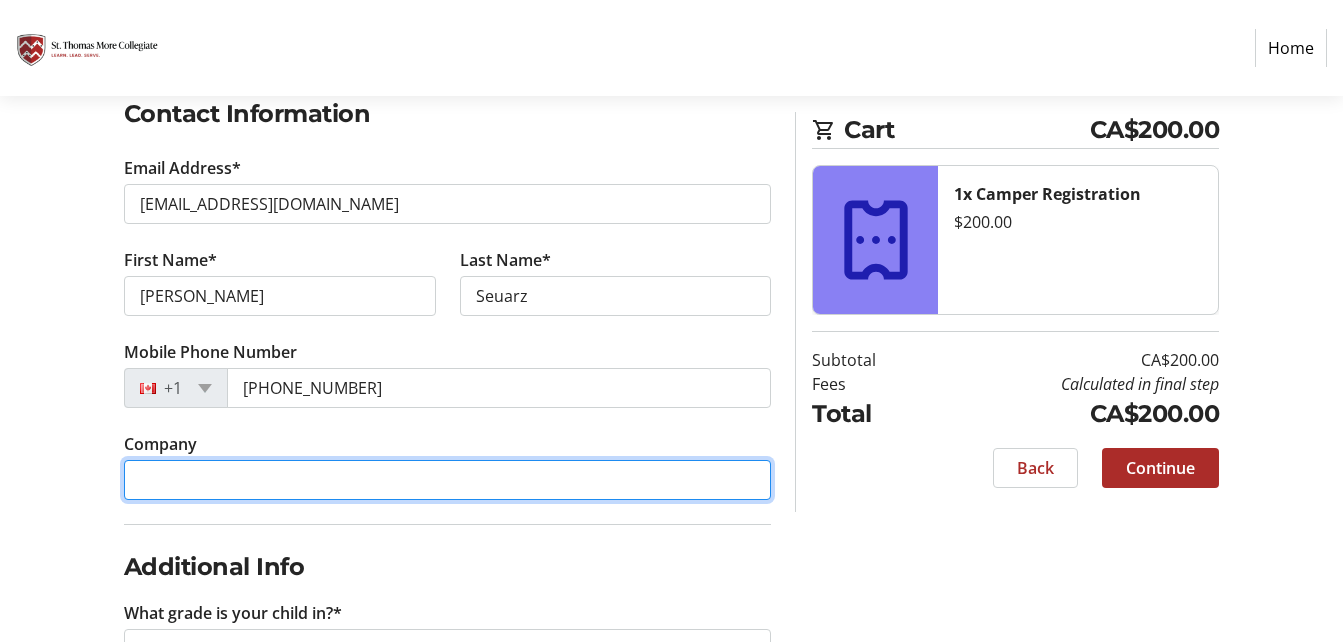 type on "Canada Life (PSDCP)" 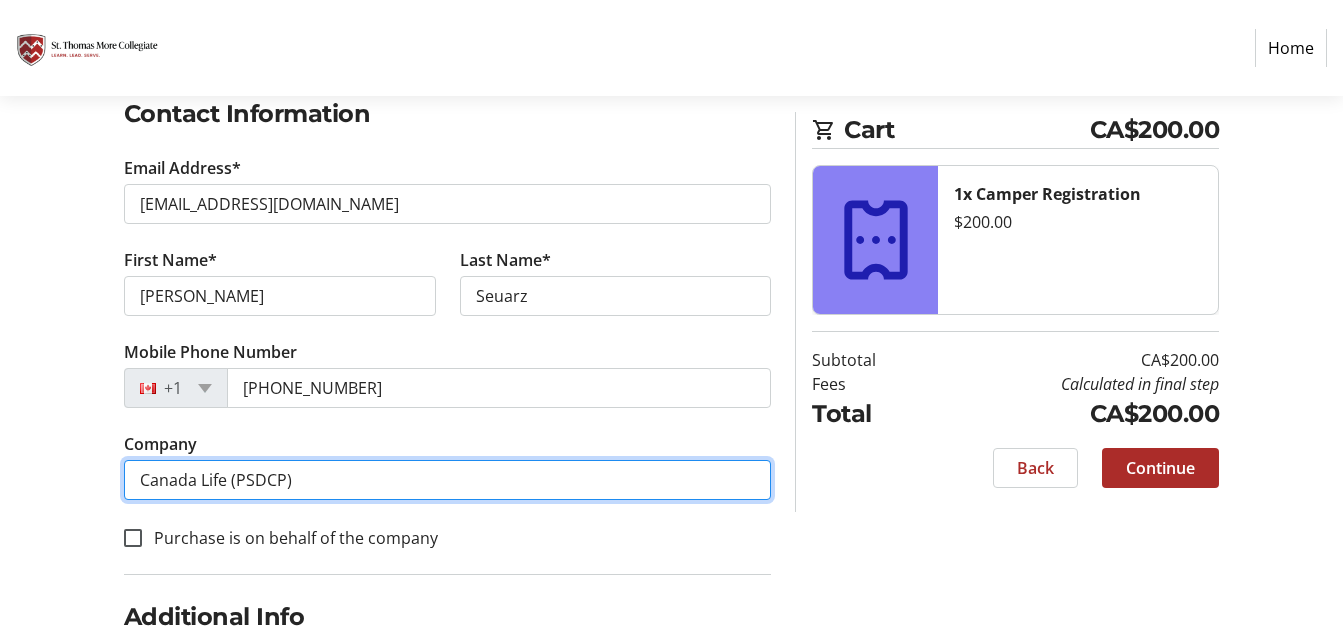 drag, startPoint x: 337, startPoint y: 474, endPoint x: -4, endPoint y: 471, distance: 341.01318 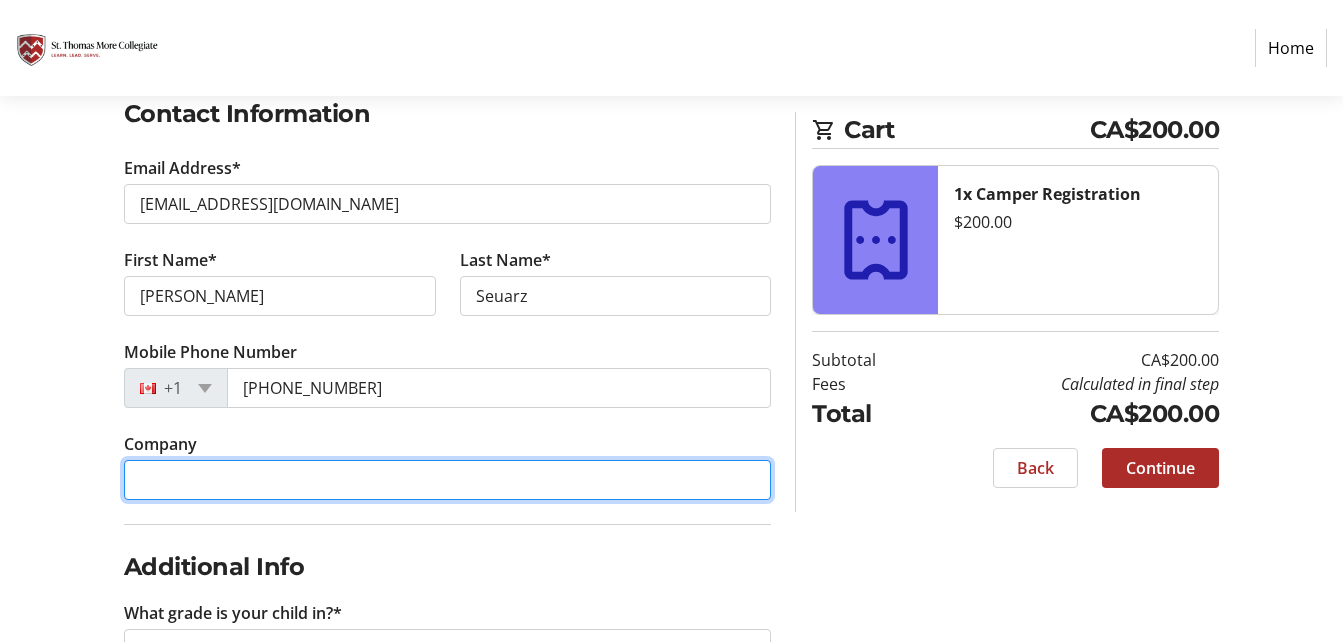 type 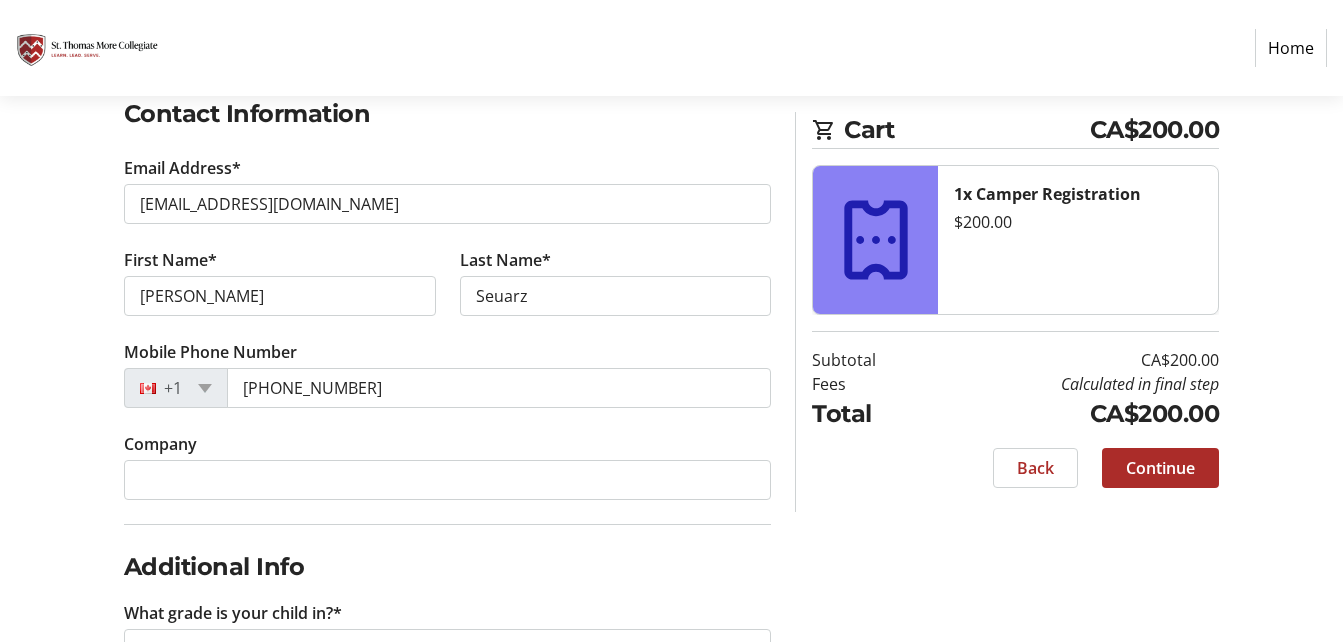 click on "Log In to Your Account (Optional) Or continue below to checkout as a guest.  Log In  Contact Information Email Address* [EMAIL_ADDRESS][DOMAIN_NAME] First Name* [PERSON_NAME] Last Name* [PERSON_NAME]  Mobile Phone Number  [PHONE_NUMBER]  Company  Additional Info  What grade is your child in?*   What is your child's first and last name?*  Cart CA$200.00 1x Camper Registration  $200.00  Subtotal  CA$200.00  Fees  Calculated in final step  Total  CA$200.00   Back   Continue" 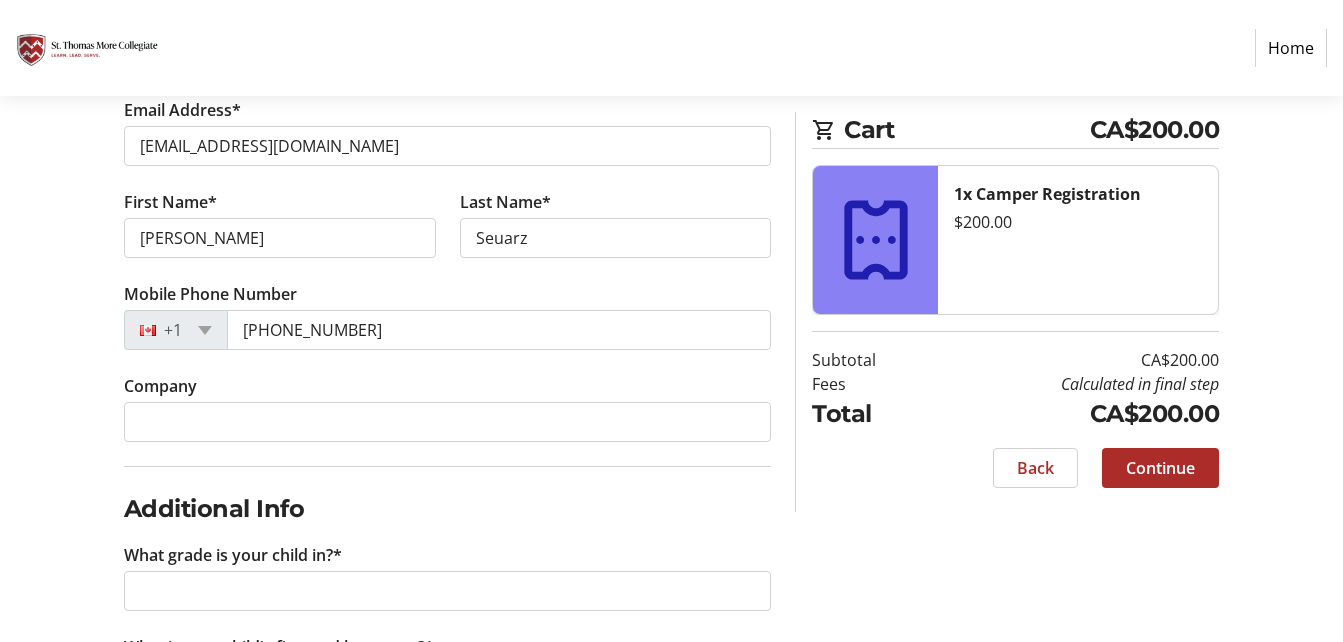 scroll, scrollTop: 514, scrollLeft: 0, axis: vertical 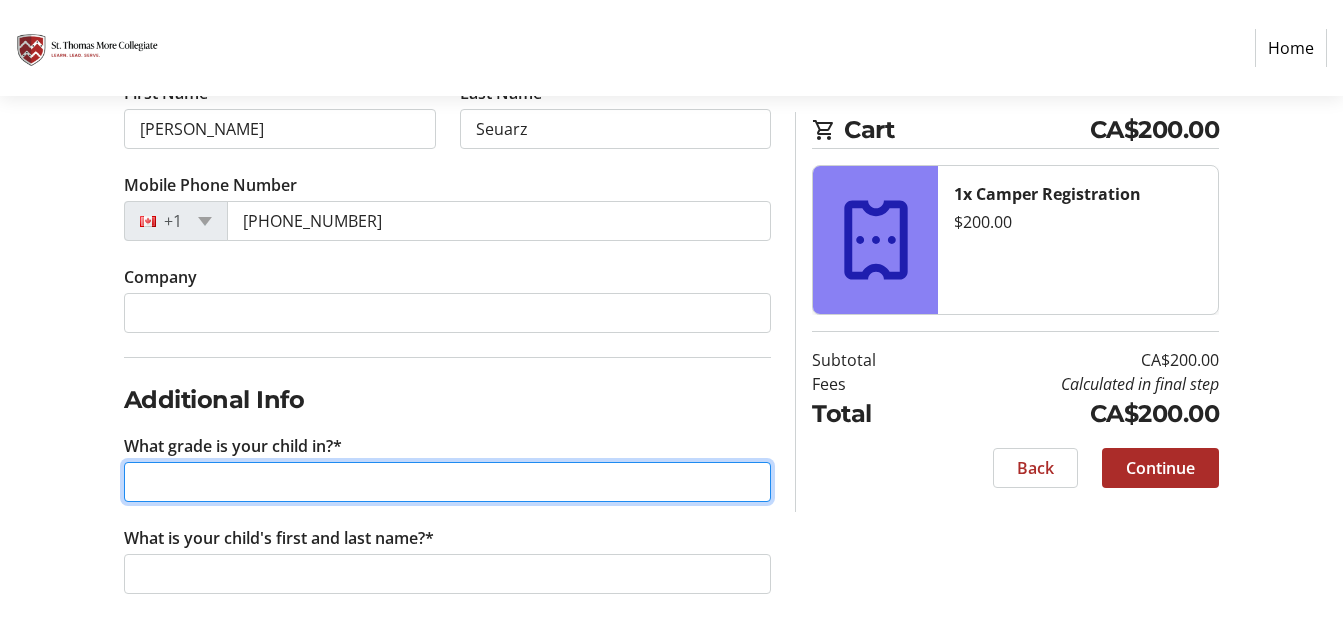click on "What grade is your child in?*" at bounding box center [448, 482] 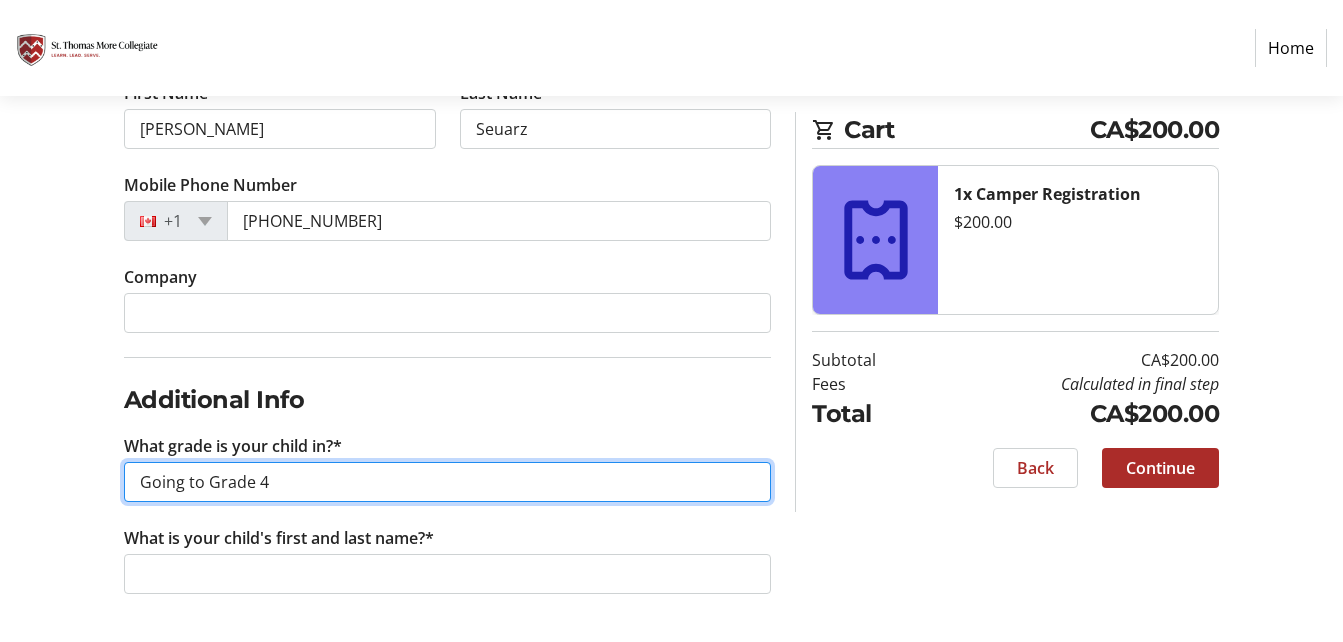 type on "Going to Grade 4" 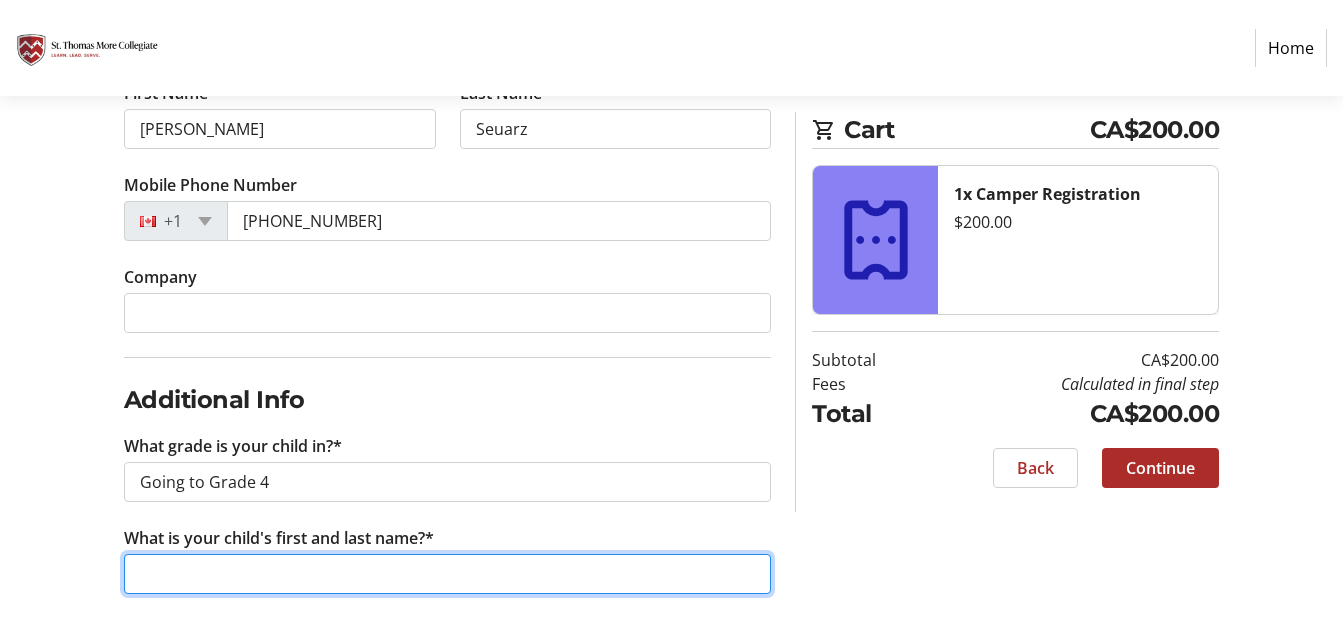 click on "What is your child's first and last name?*" at bounding box center [448, 574] 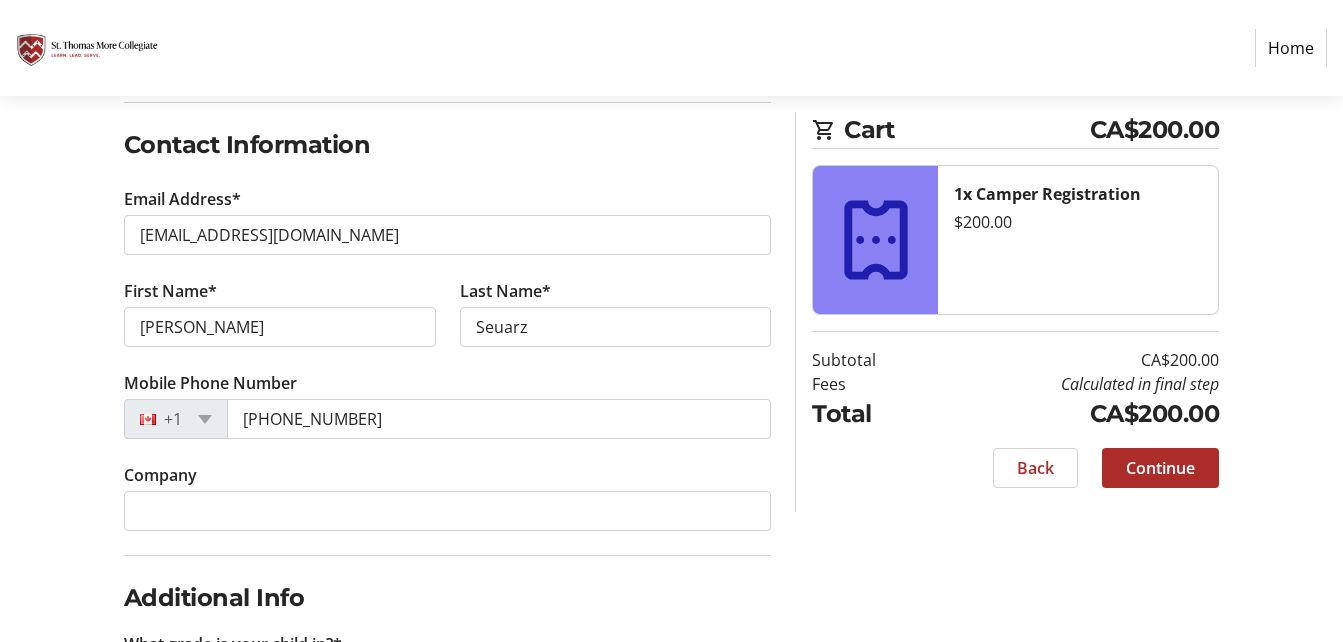 scroll, scrollTop: 514, scrollLeft: 0, axis: vertical 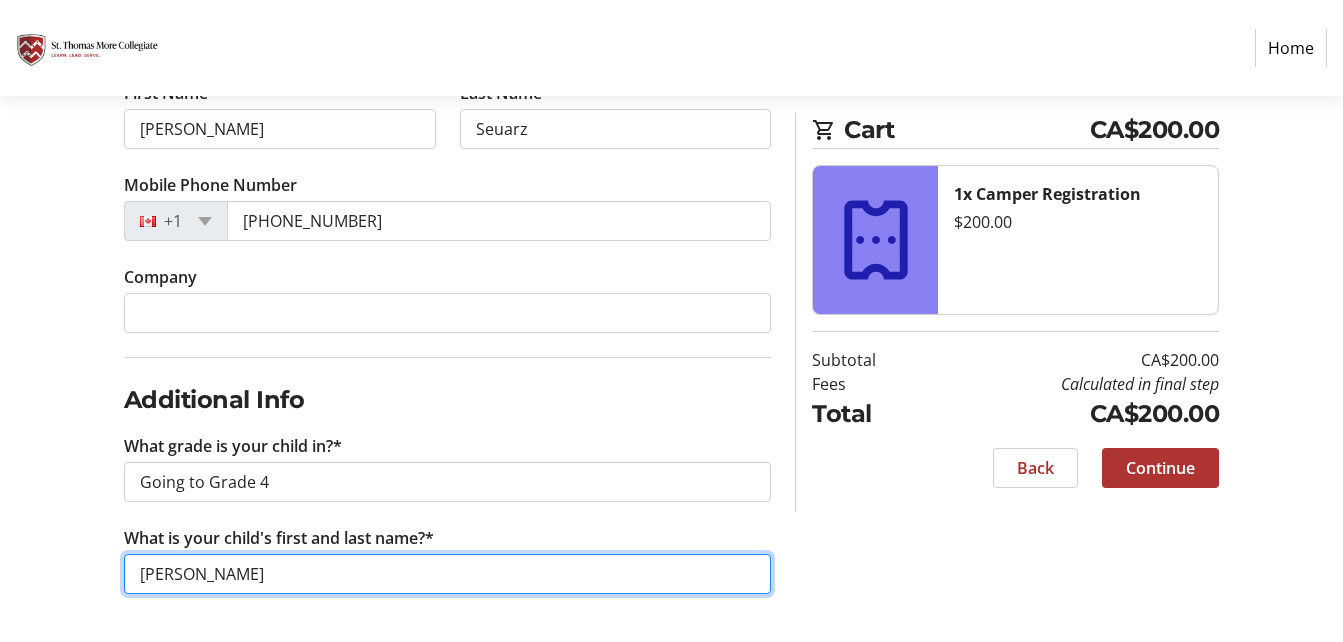 type on "[PERSON_NAME]" 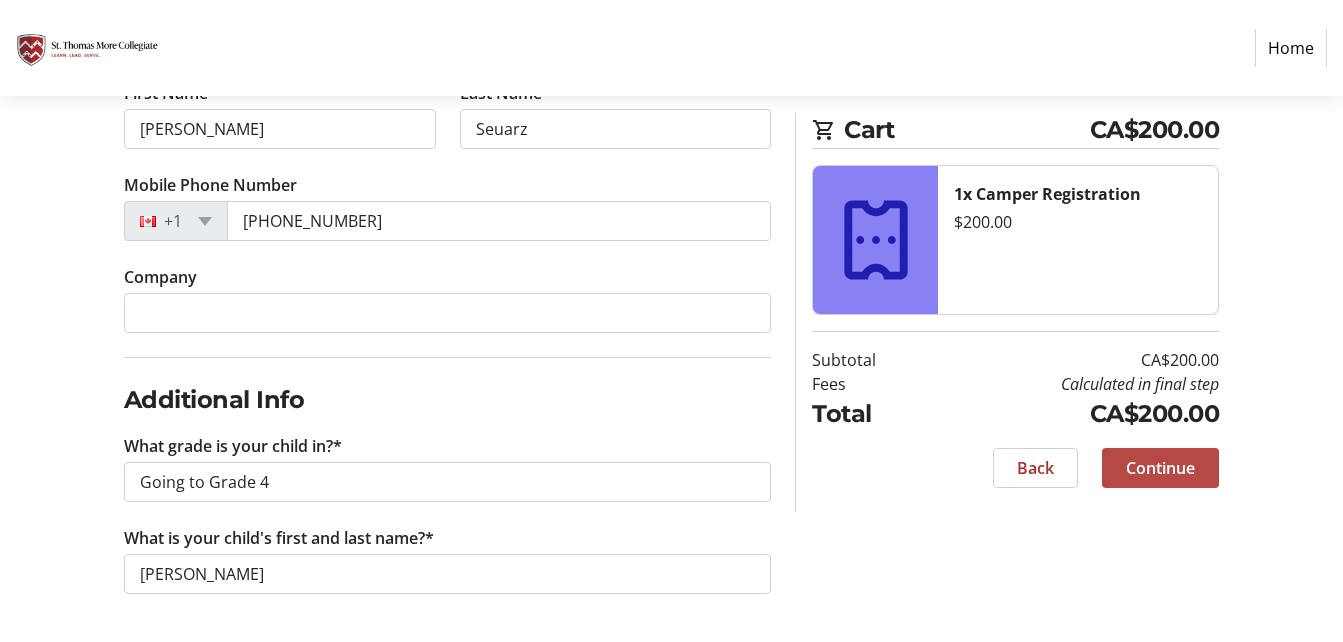 click on "Continue" 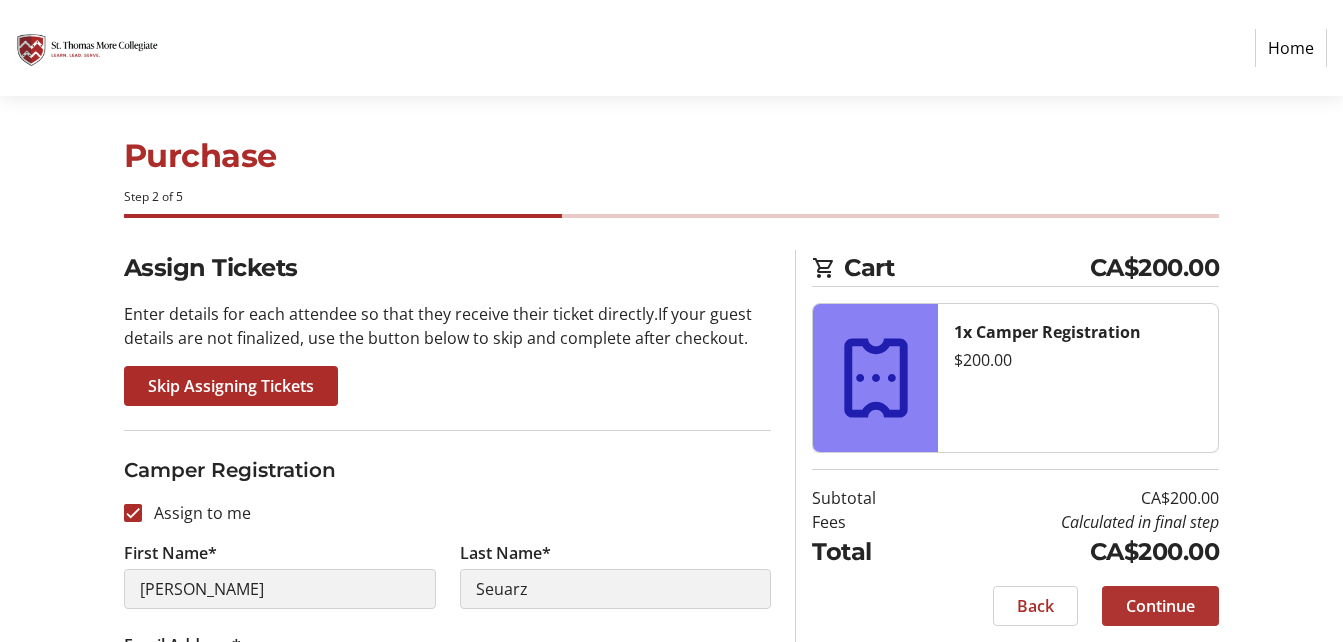 scroll, scrollTop: 0, scrollLeft: 0, axis: both 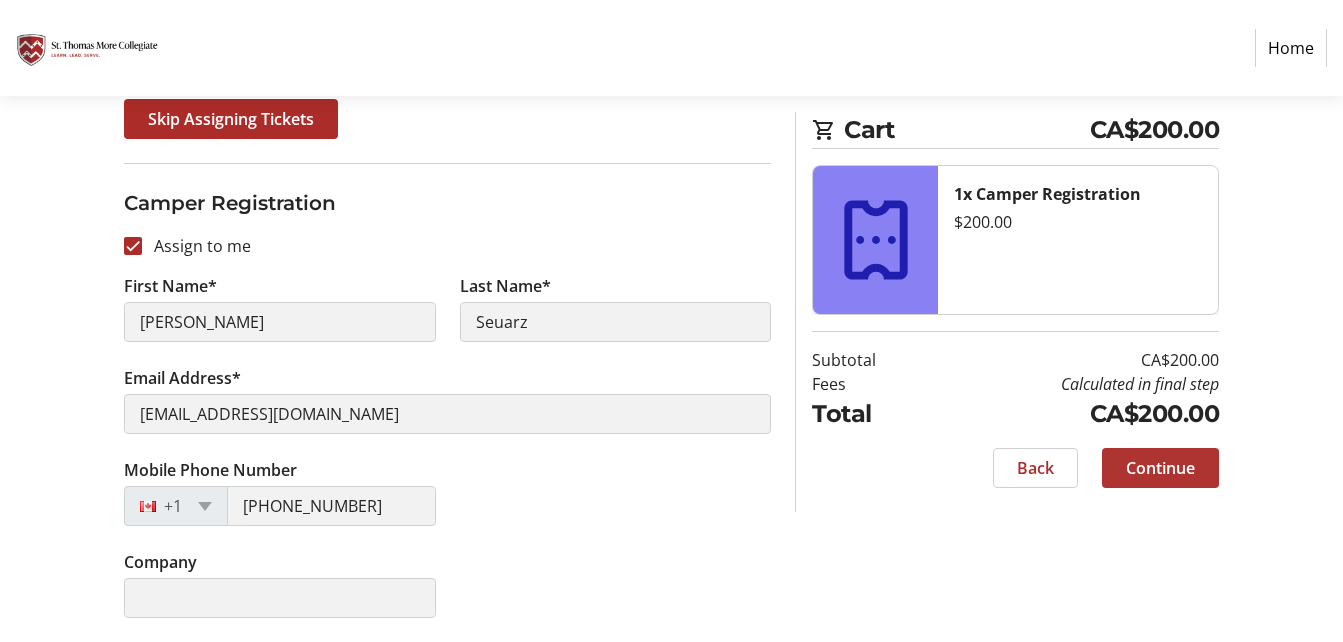 click on "Continue" 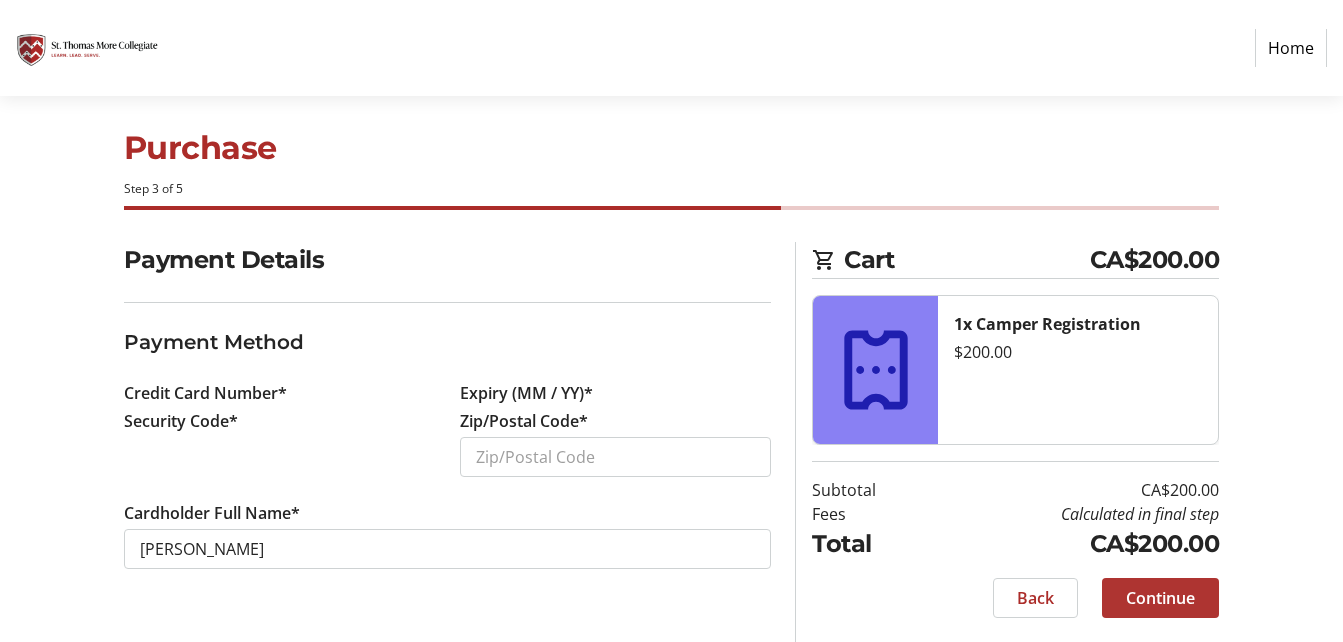 scroll, scrollTop: 0, scrollLeft: 0, axis: both 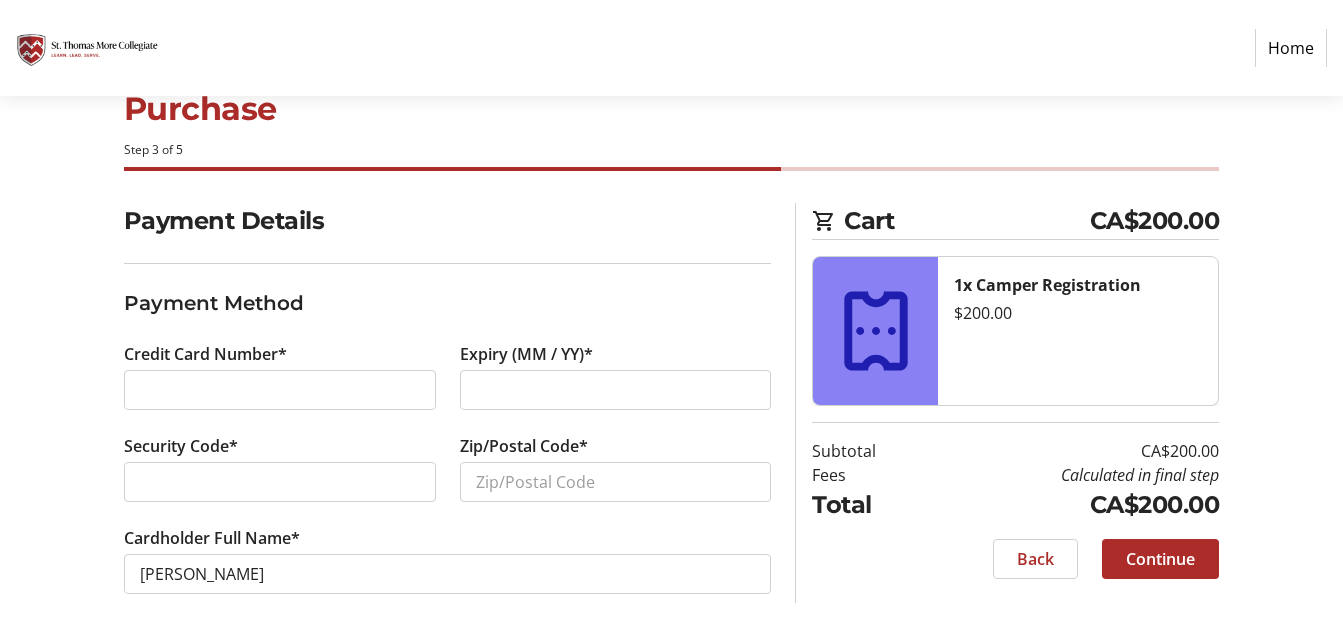 click at bounding box center [280, 482] 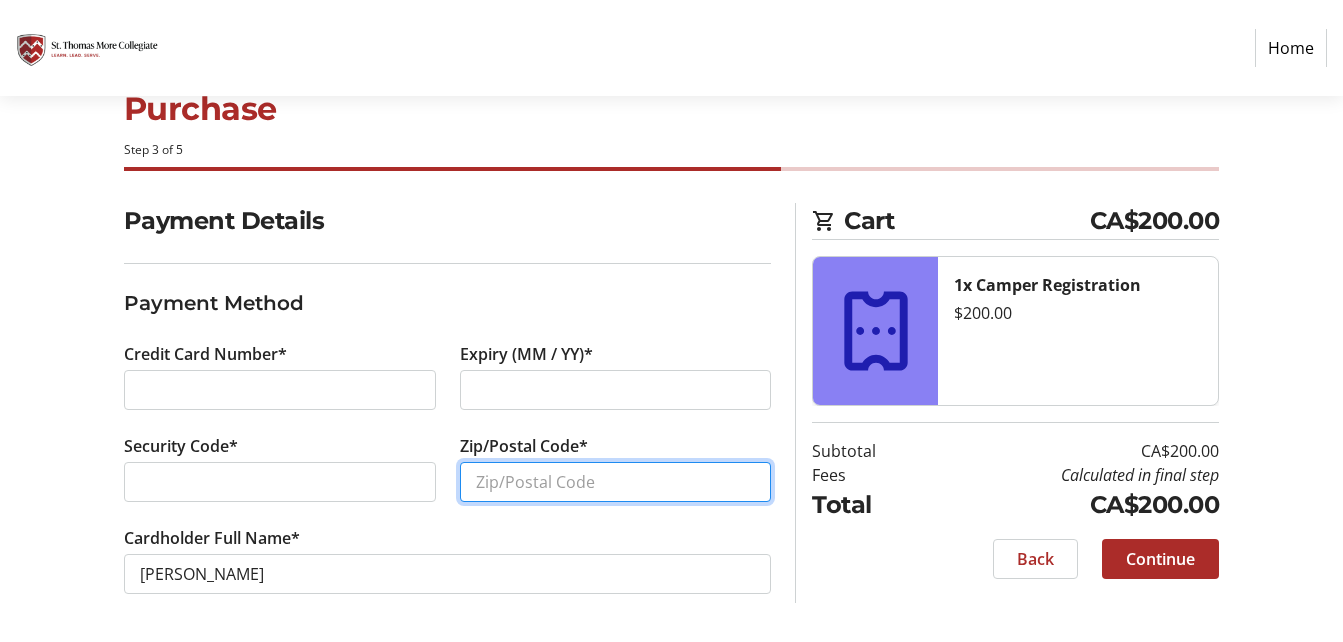 click on "Zip/Postal Code*" at bounding box center (616, 482) 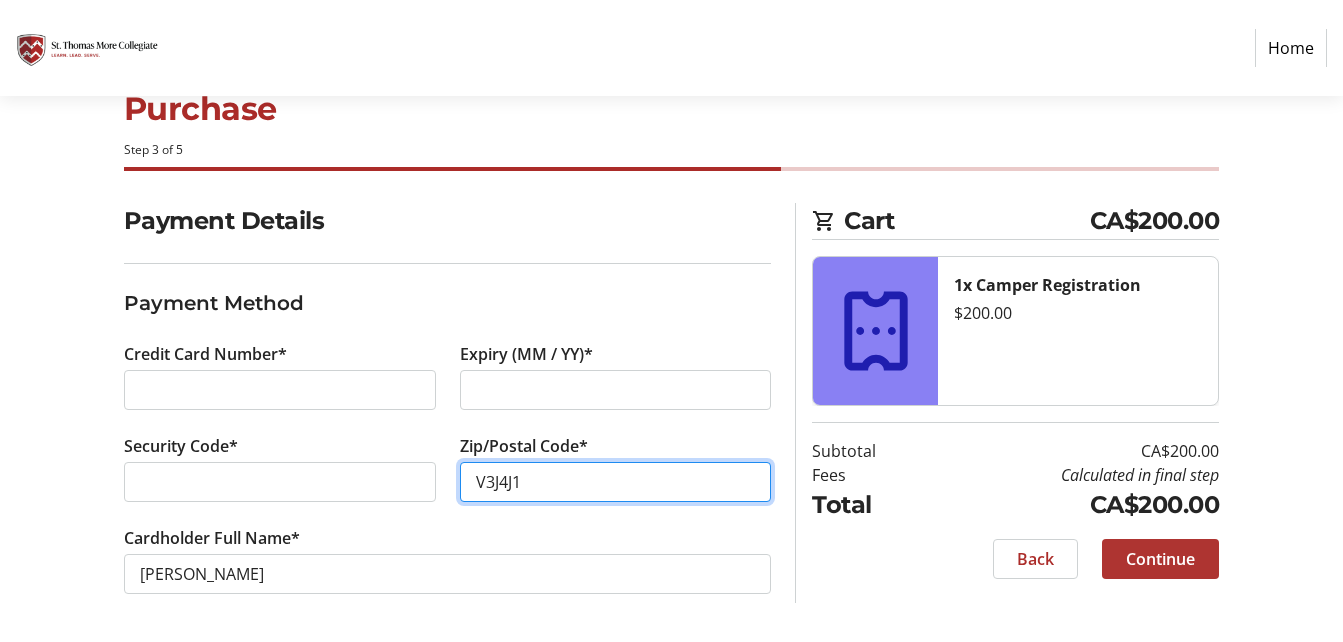 type on "V3J4J1" 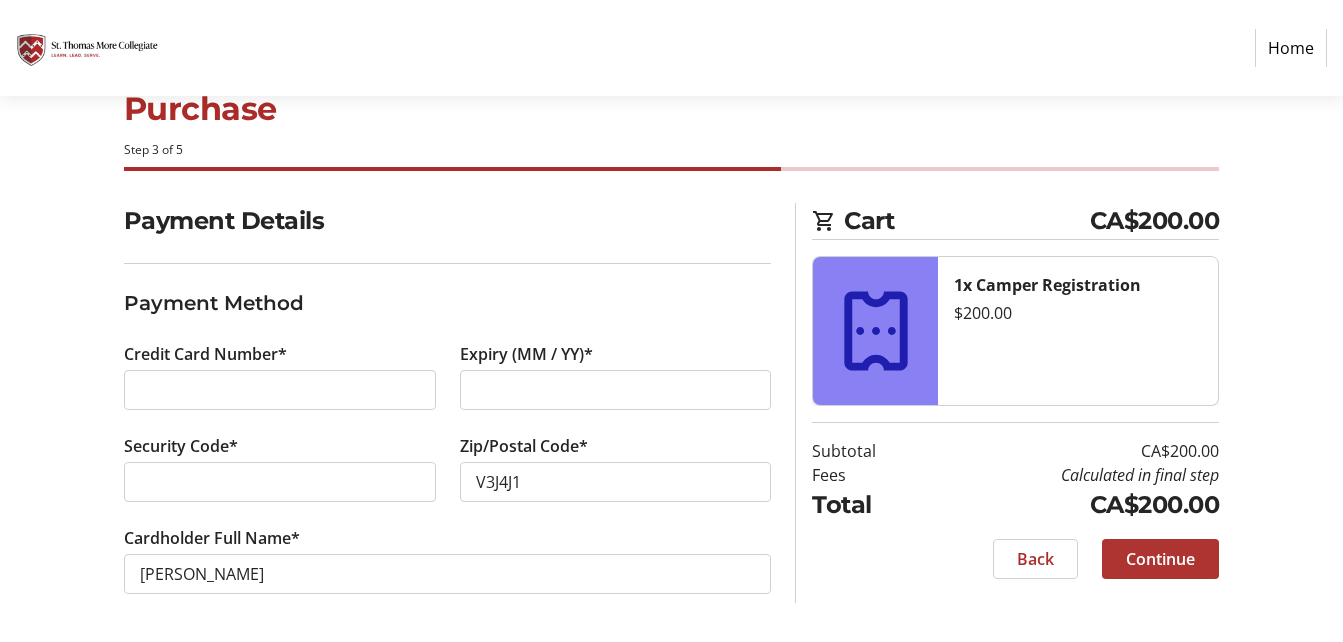 click on "Continue" 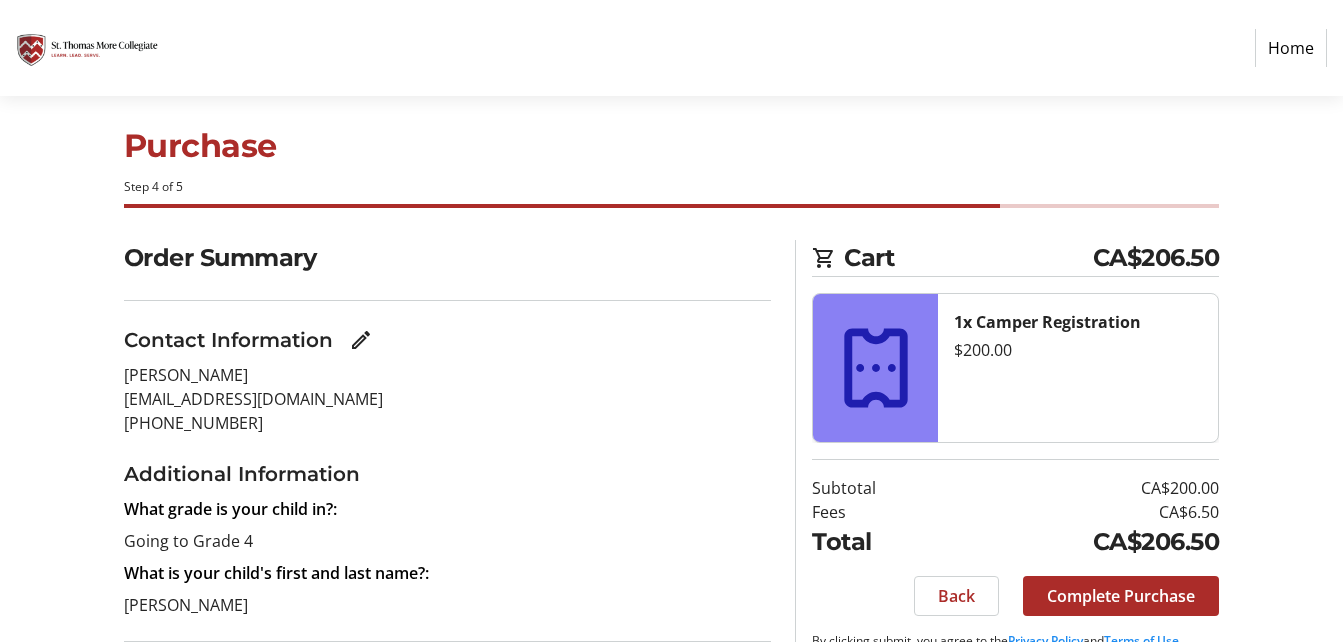 scroll, scrollTop: 0, scrollLeft: 0, axis: both 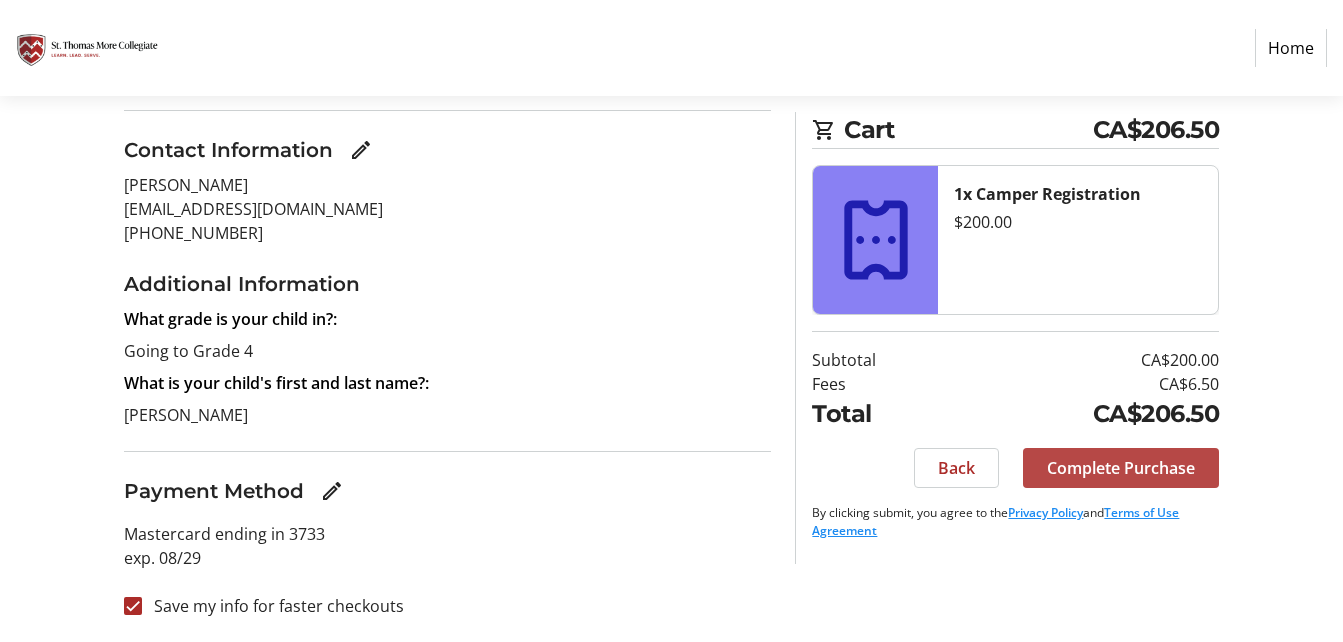 click on "Complete Purchase" 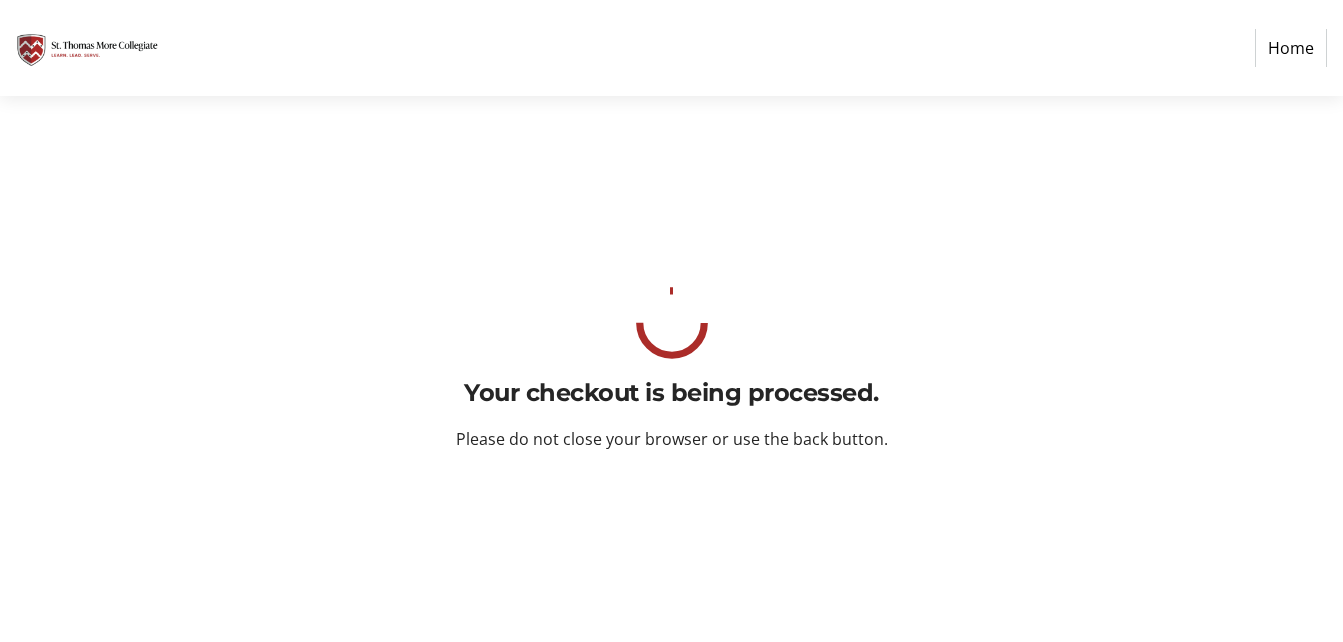 scroll, scrollTop: 0, scrollLeft: 0, axis: both 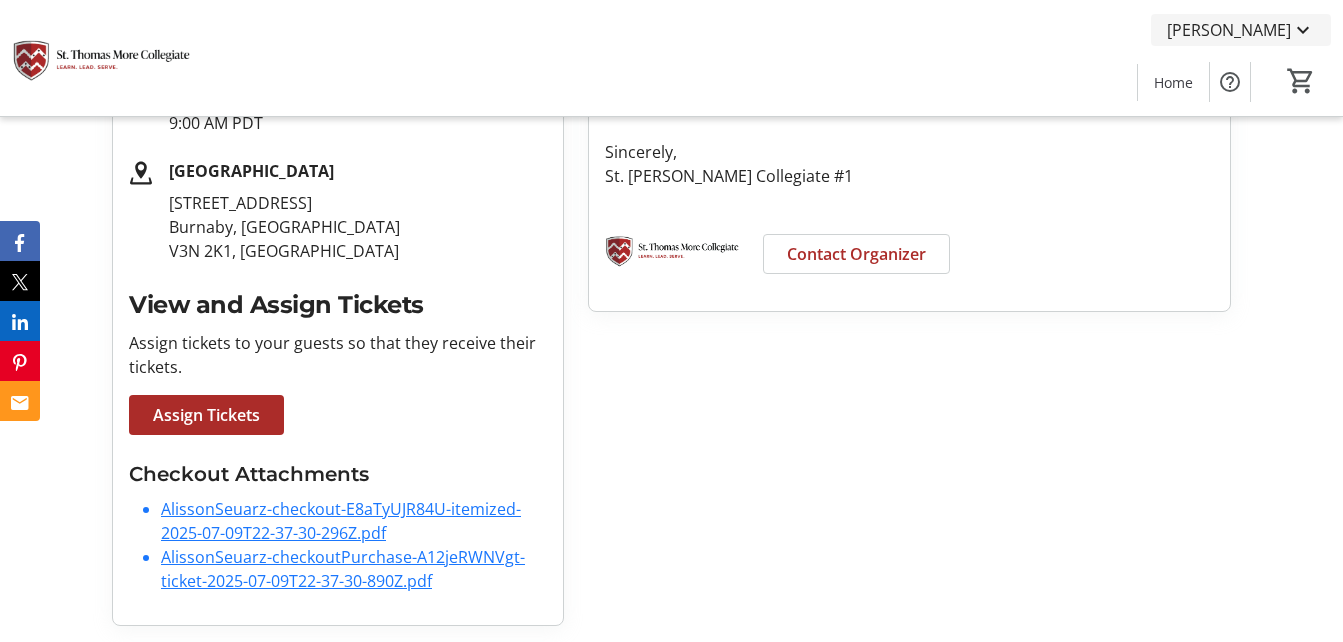 click 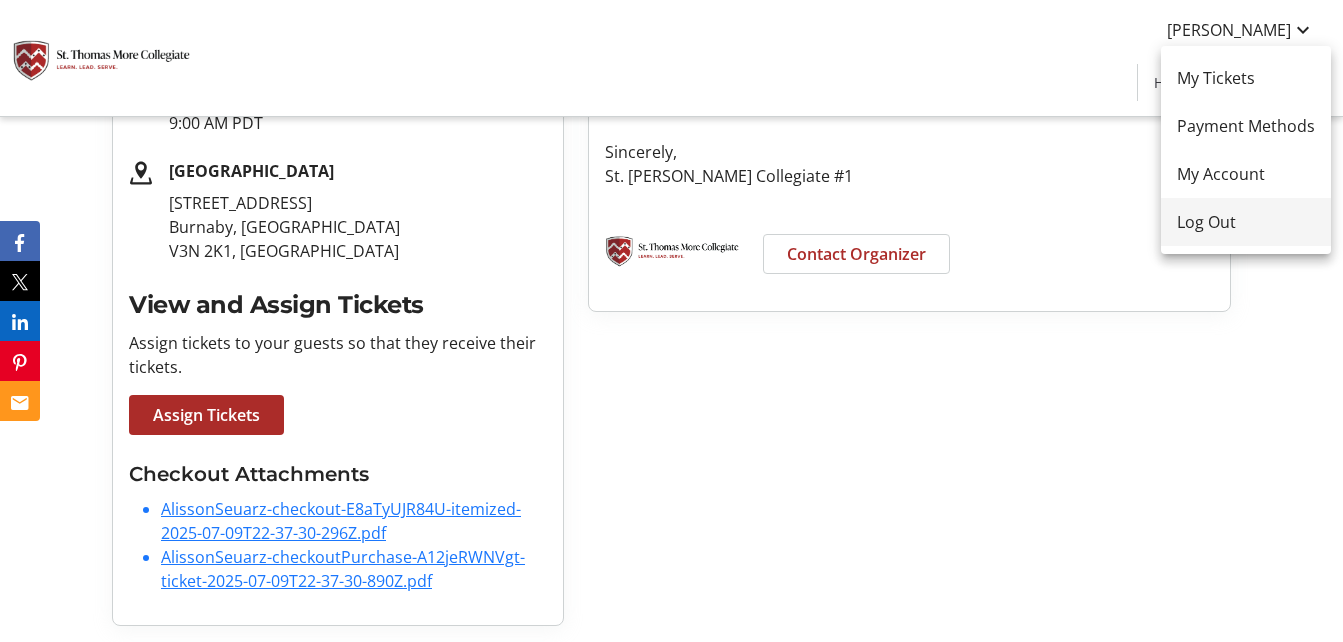 click on "Log Out" at bounding box center (1246, 222) 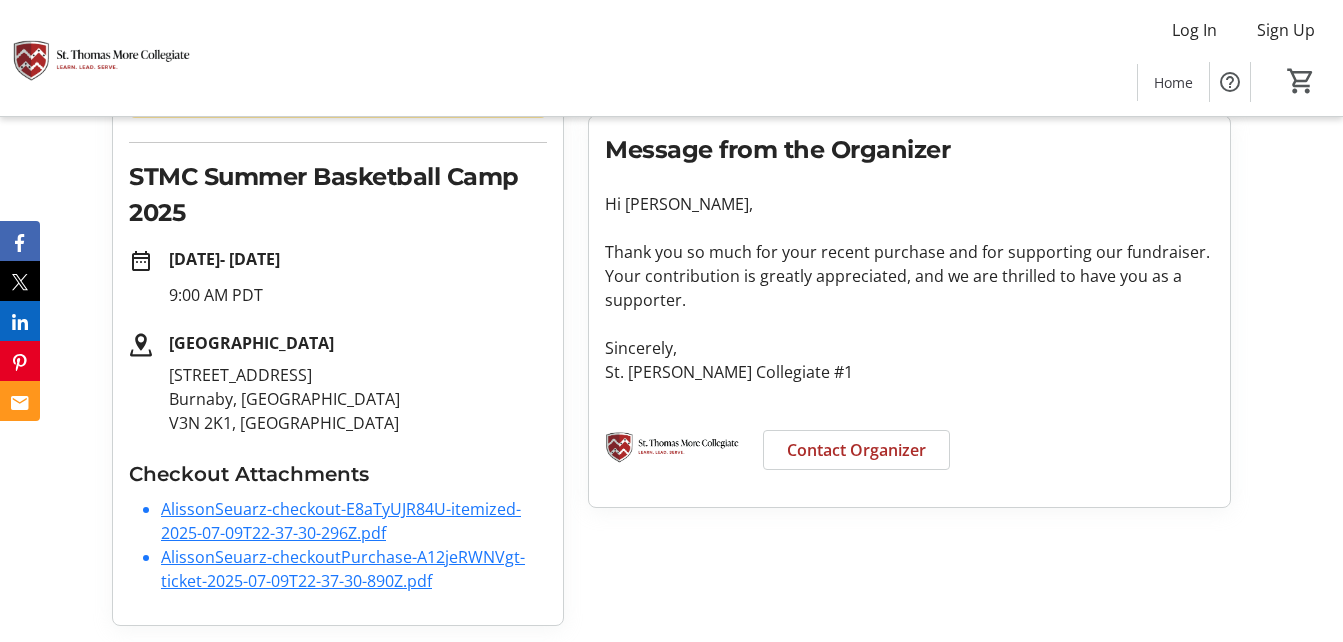 scroll, scrollTop: 273, scrollLeft: 0, axis: vertical 